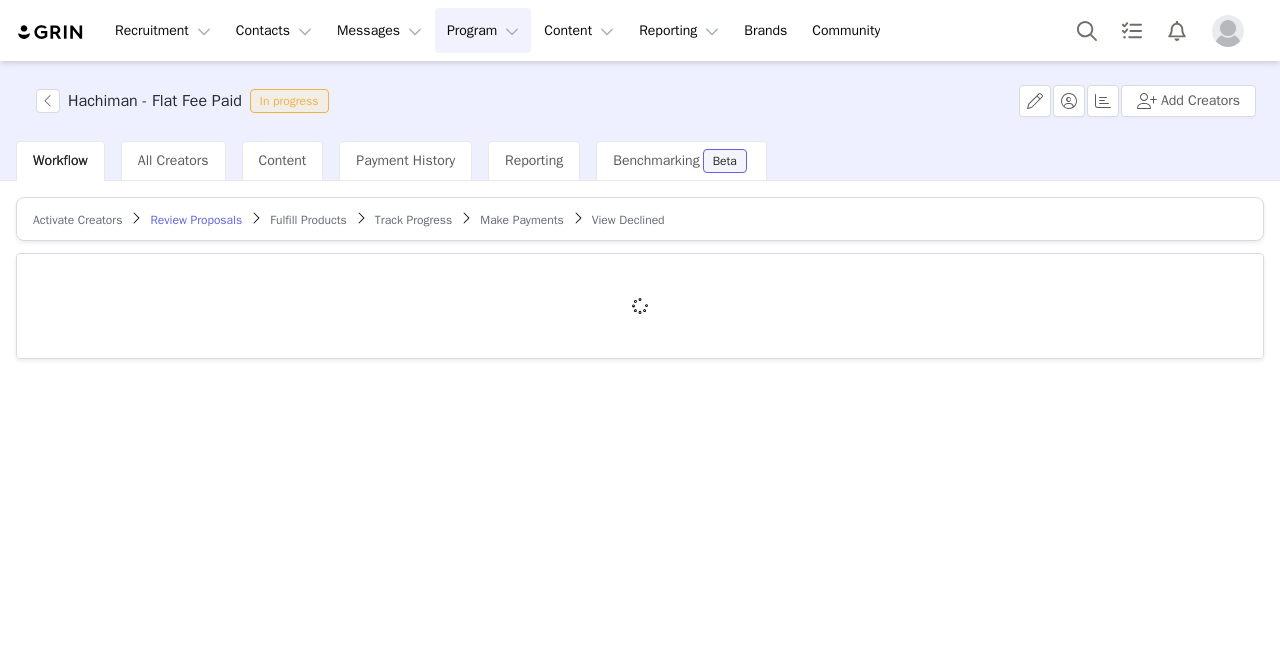 scroll, scrollTop: 0, scrollLeft: 0, axis: both 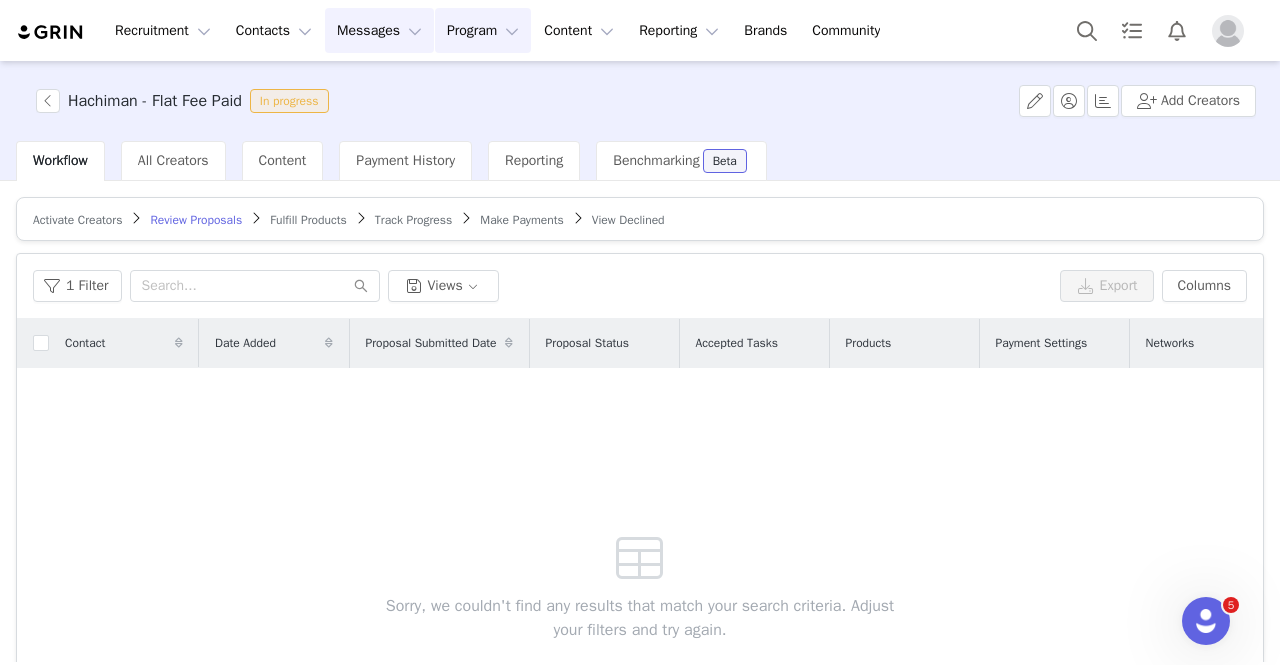 click on "Messages Messages" at bounding box center (379, 30) 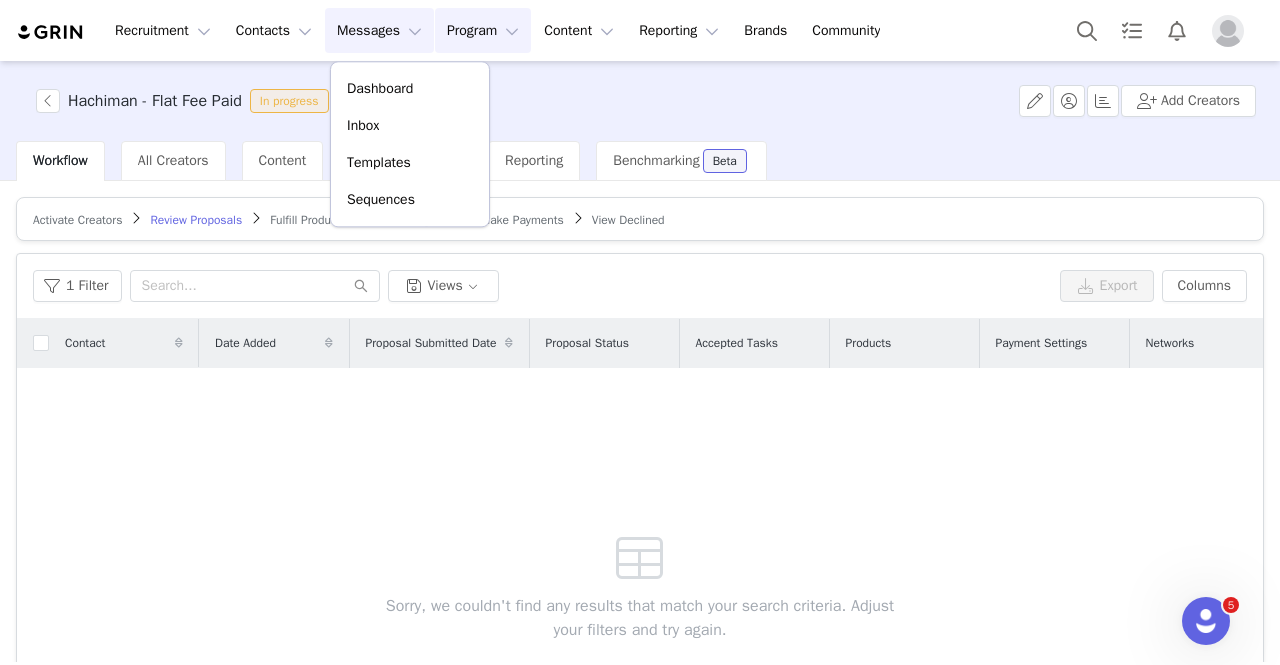click on "Program Program" at bounding box center (483, 30) 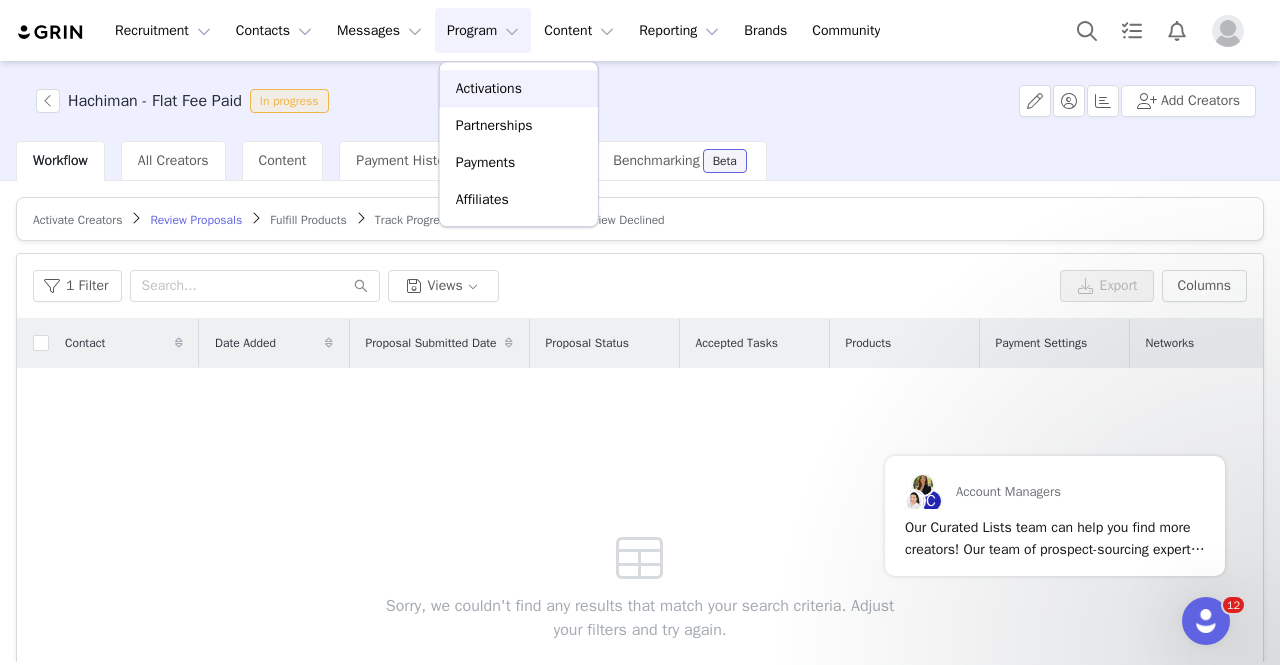click on "Activations" at bounding box center [489, 88] 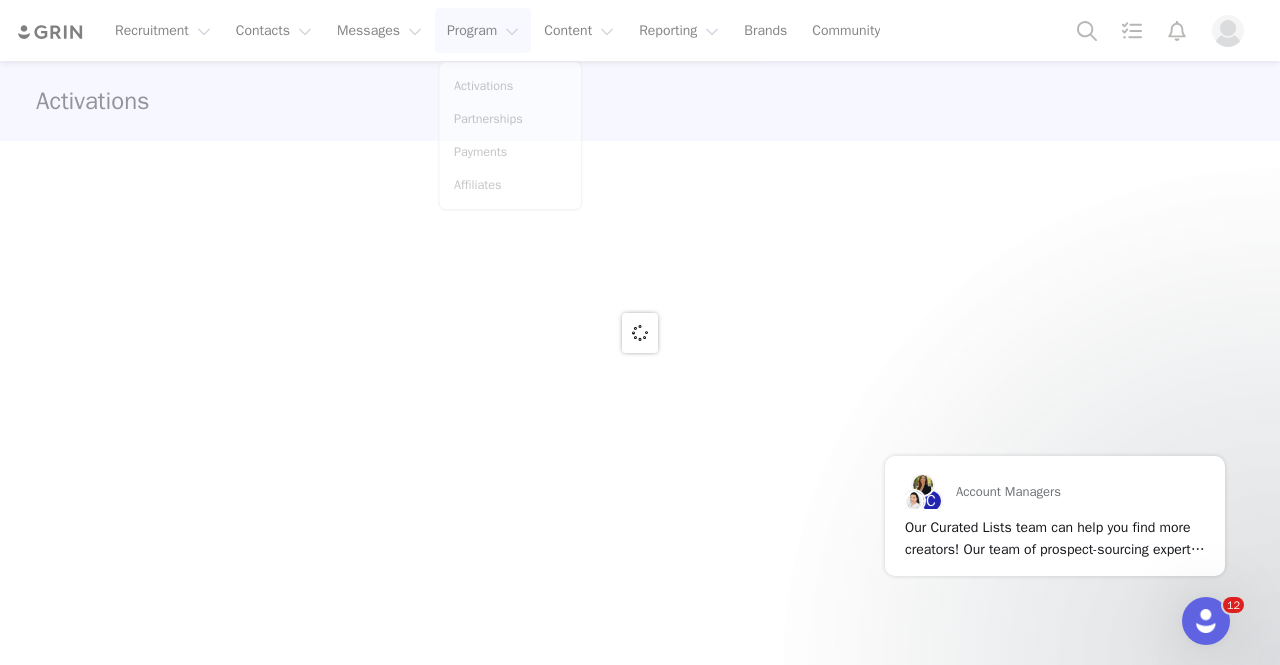 scroll, scrollTop: 0, scrollLeft: 0, axis: both 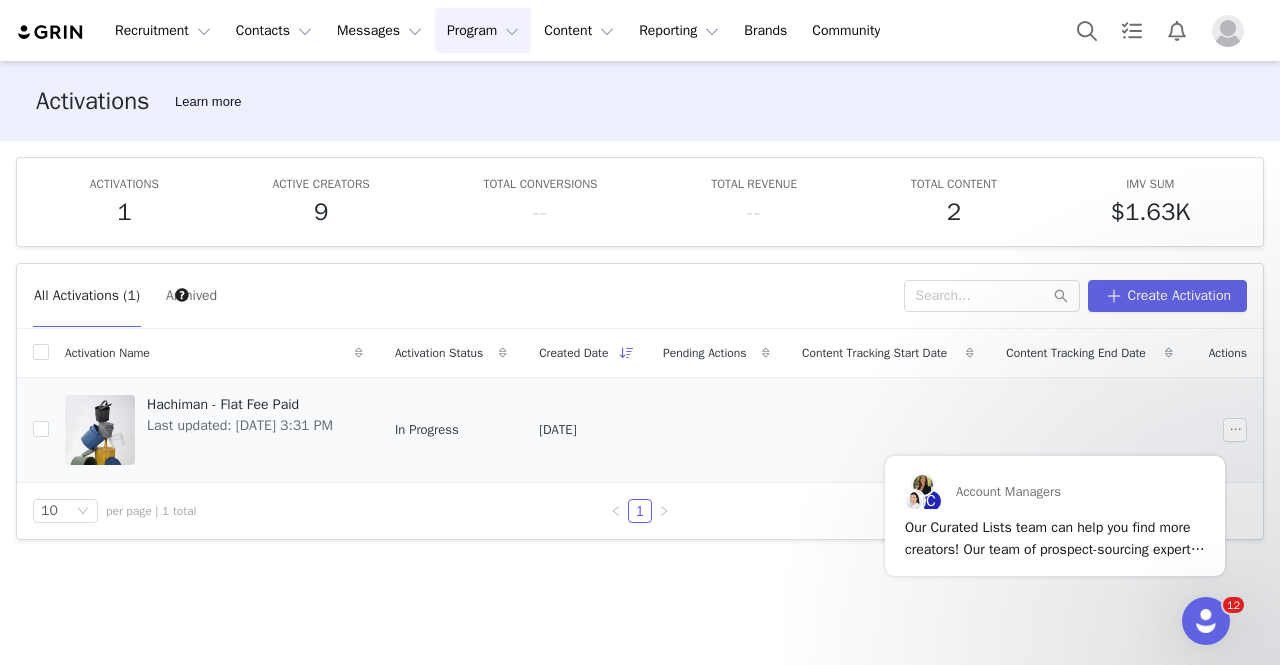 click at bounding box center (100, 430) 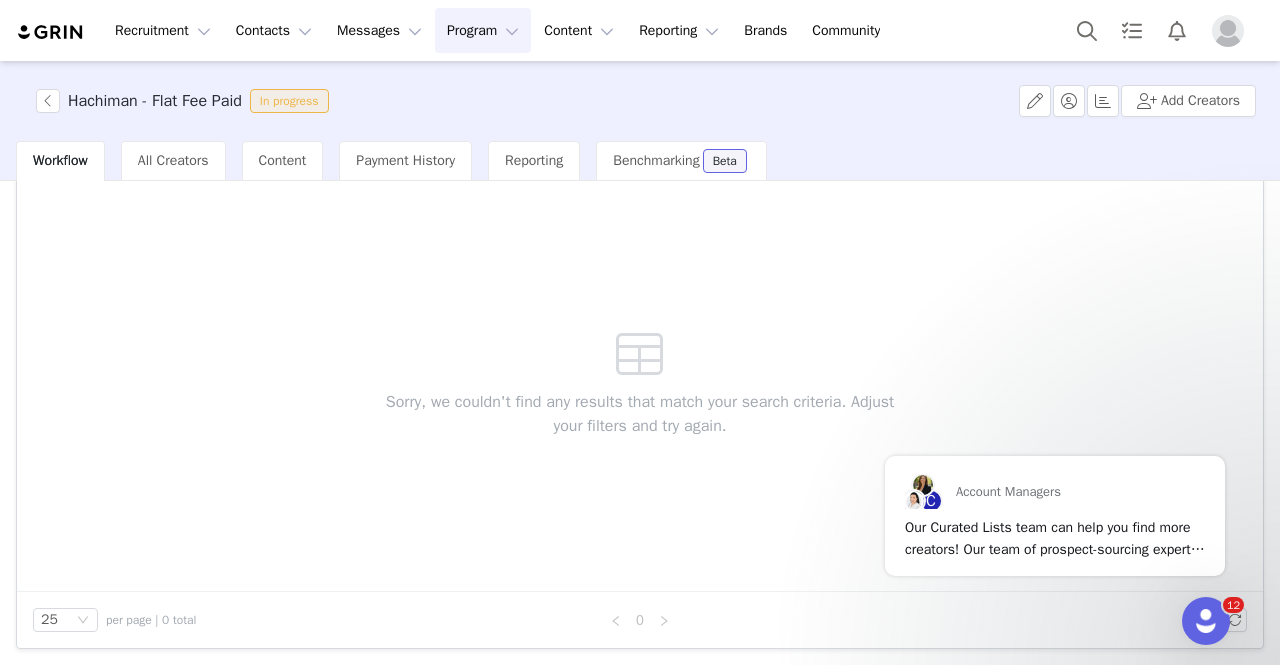 scroll, scrollTop: 0, scrollLeft: 0, axis: both 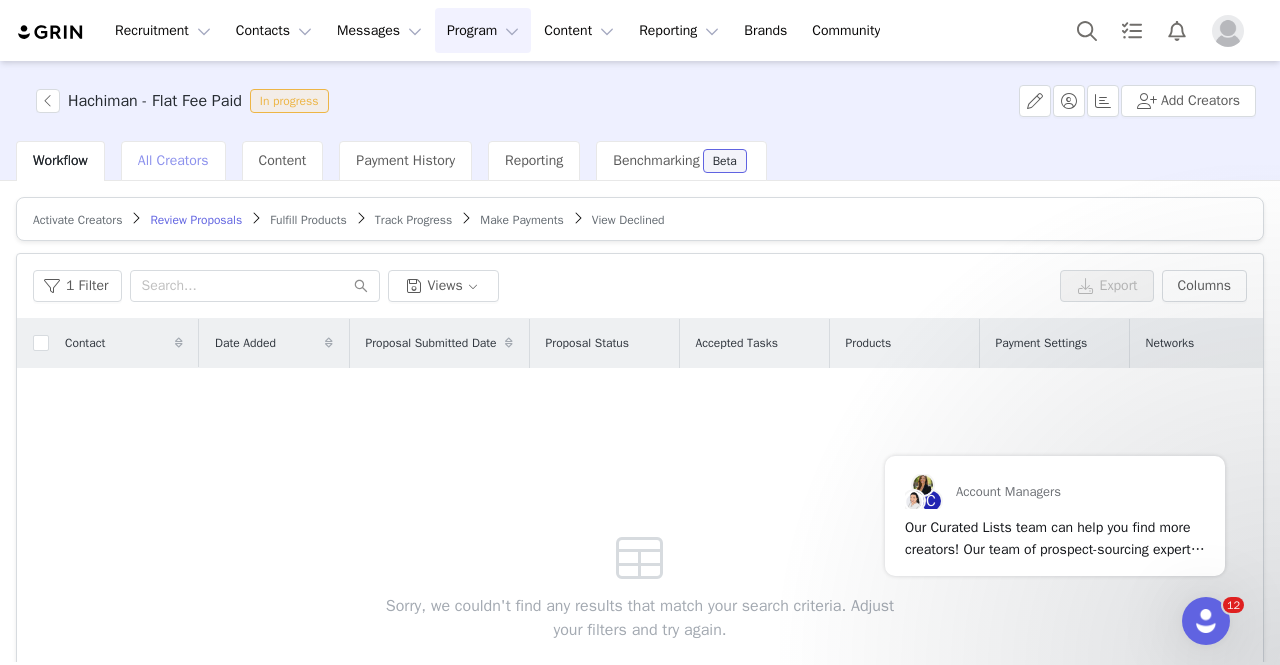 click on "All Creators" at bounding box center (173, 160) 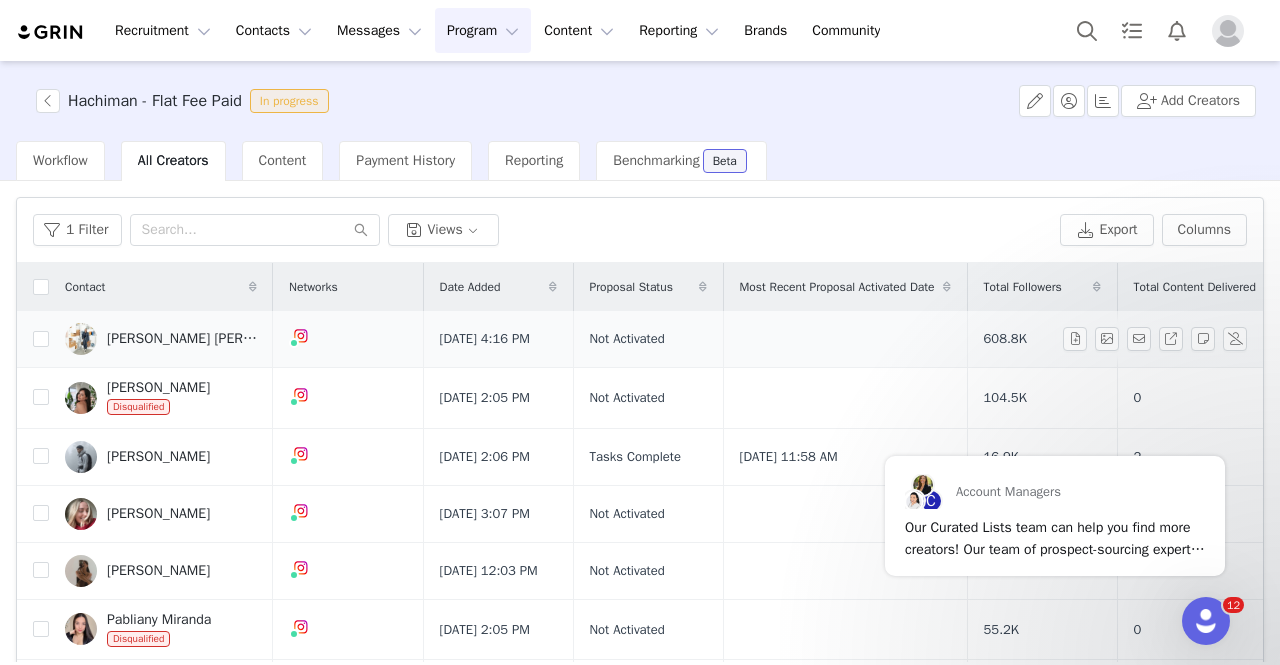scroll, scrollTop: 1, scrollLeft: 0, axis: vertical 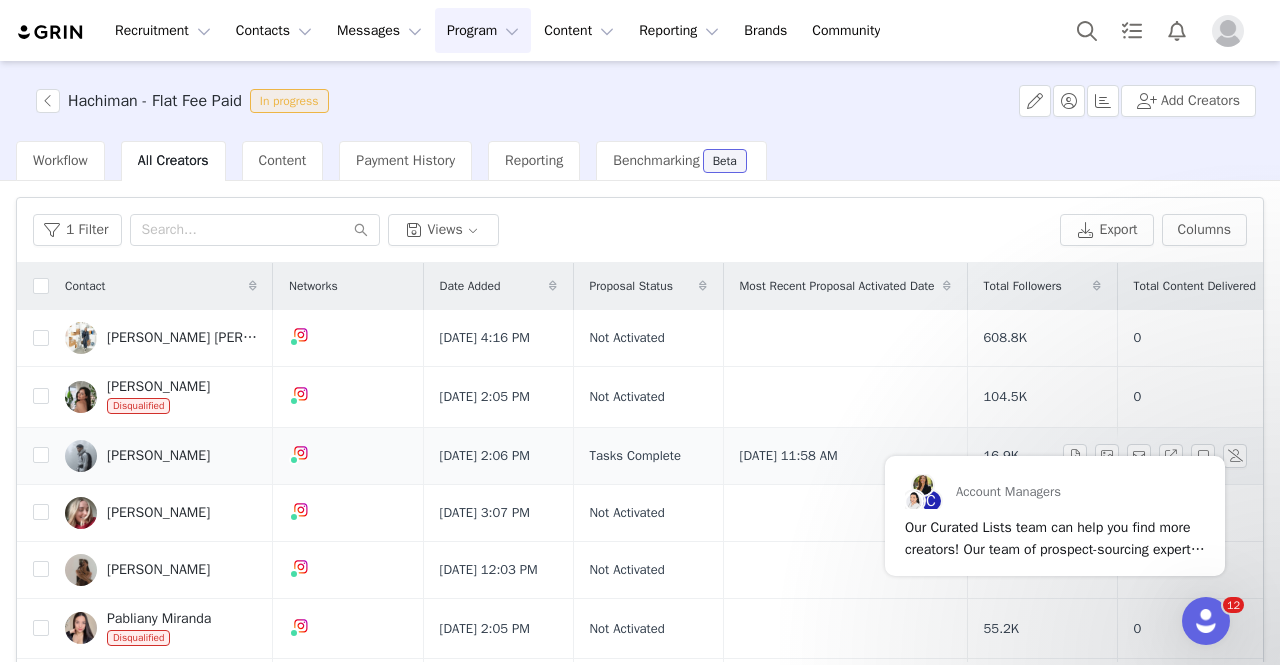 click on "[PERSON_NAME]" at bounding box center [158, 456] 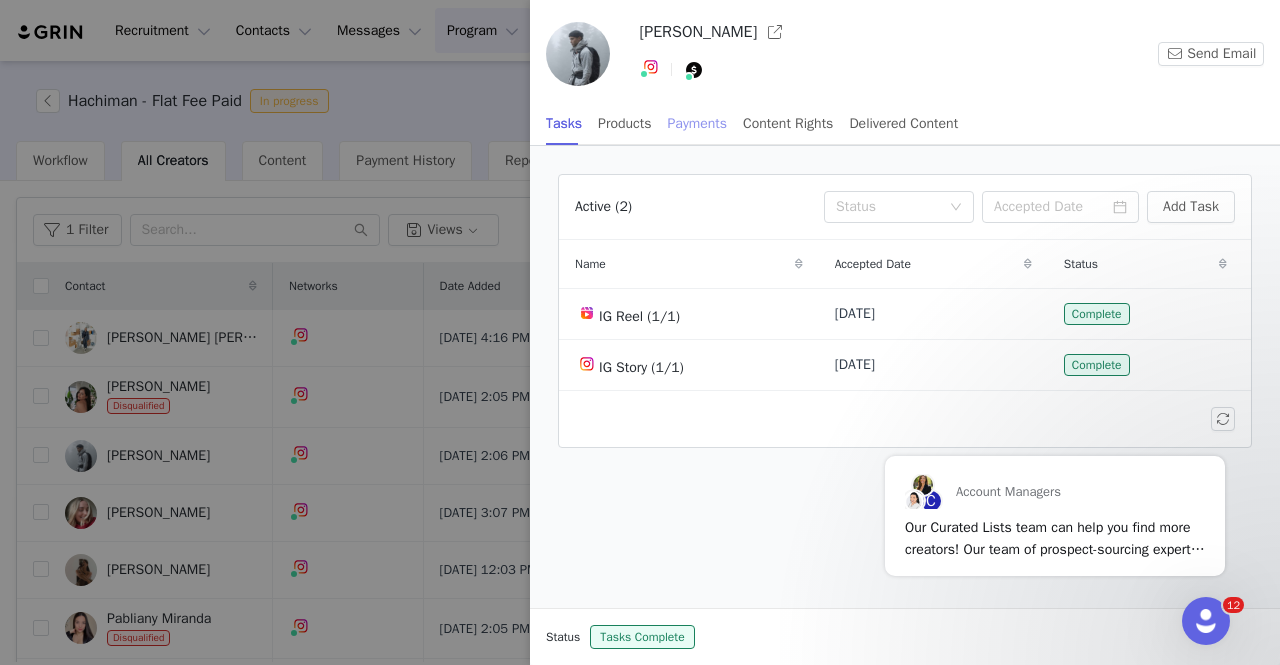 click on "Payments" at bounding box center (698, 123) 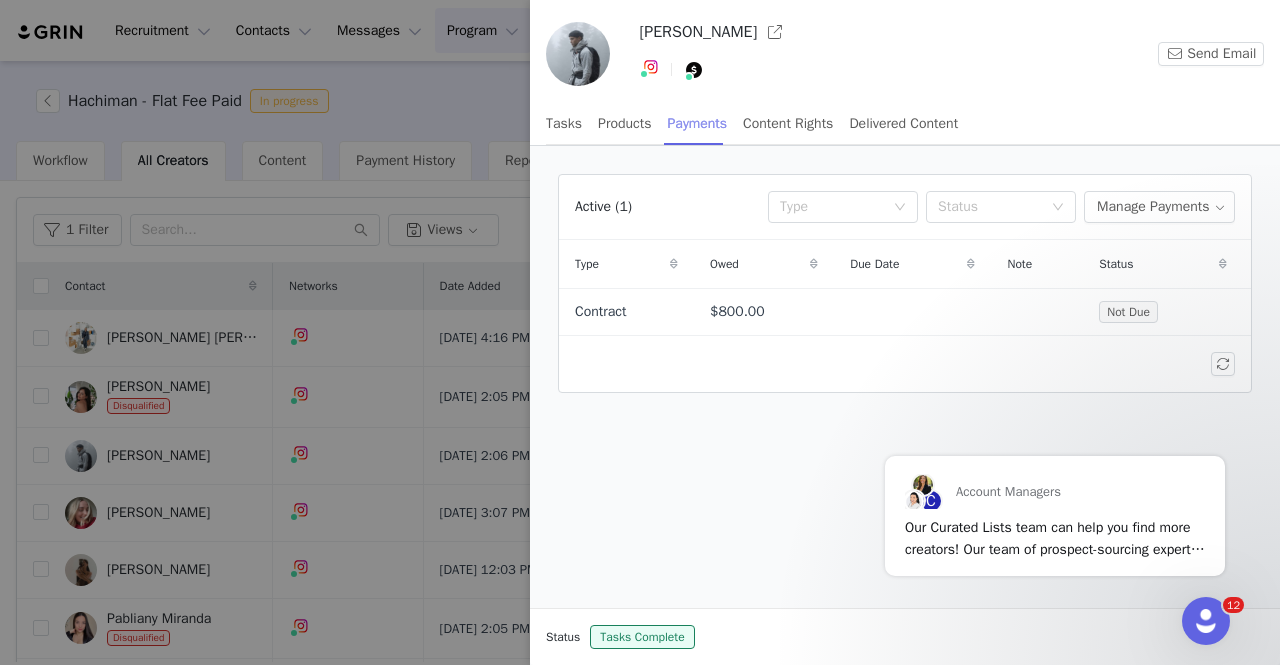 click on "Payments" at bounding box center (698, 123) 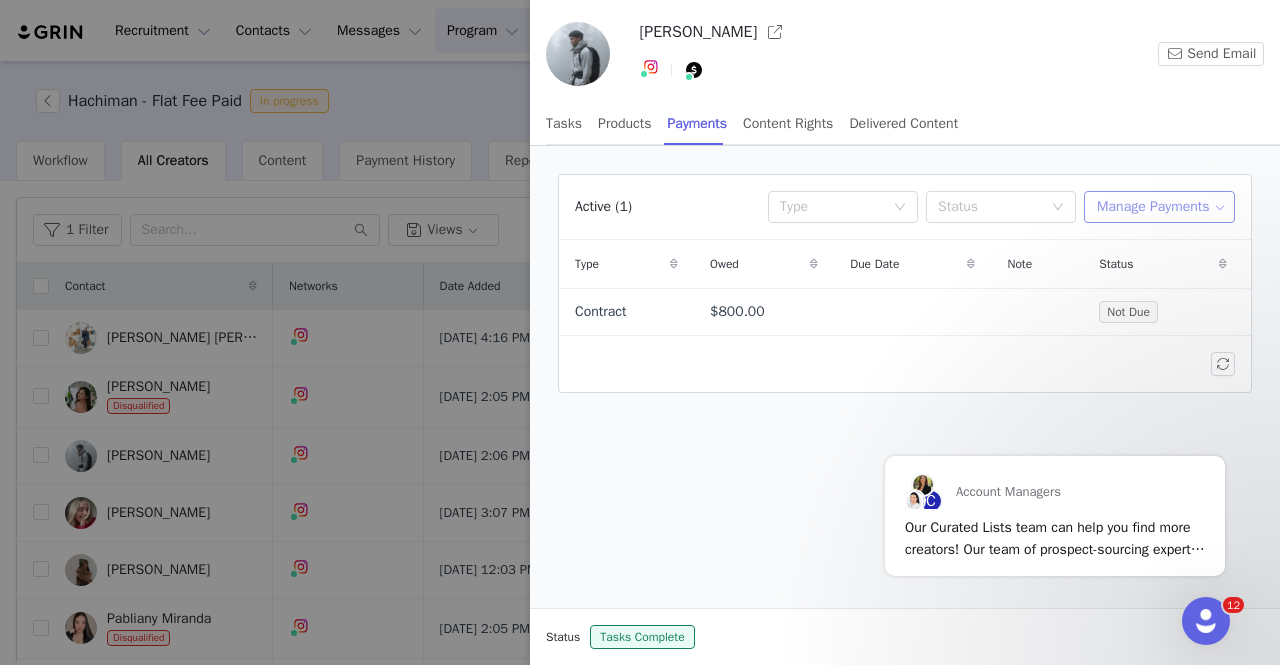 click on "Manage Payments" at bounding box center [1159, 207] 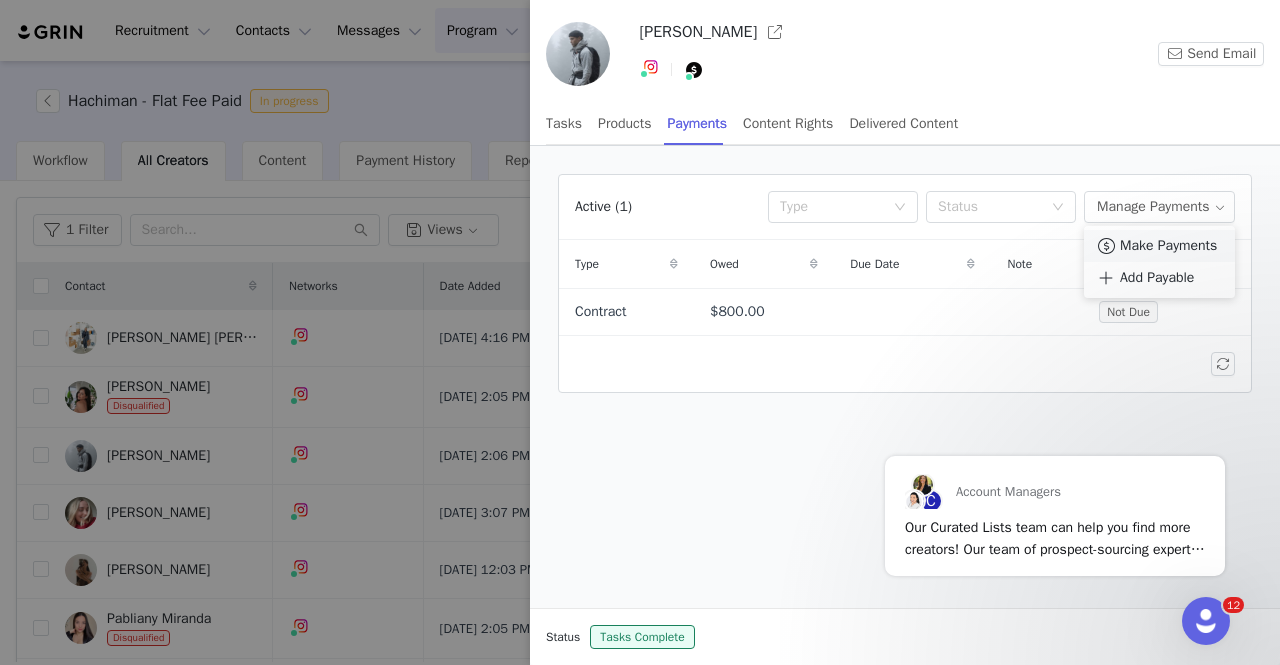 click on "Make Payments" at bounding box center [1159, 246] 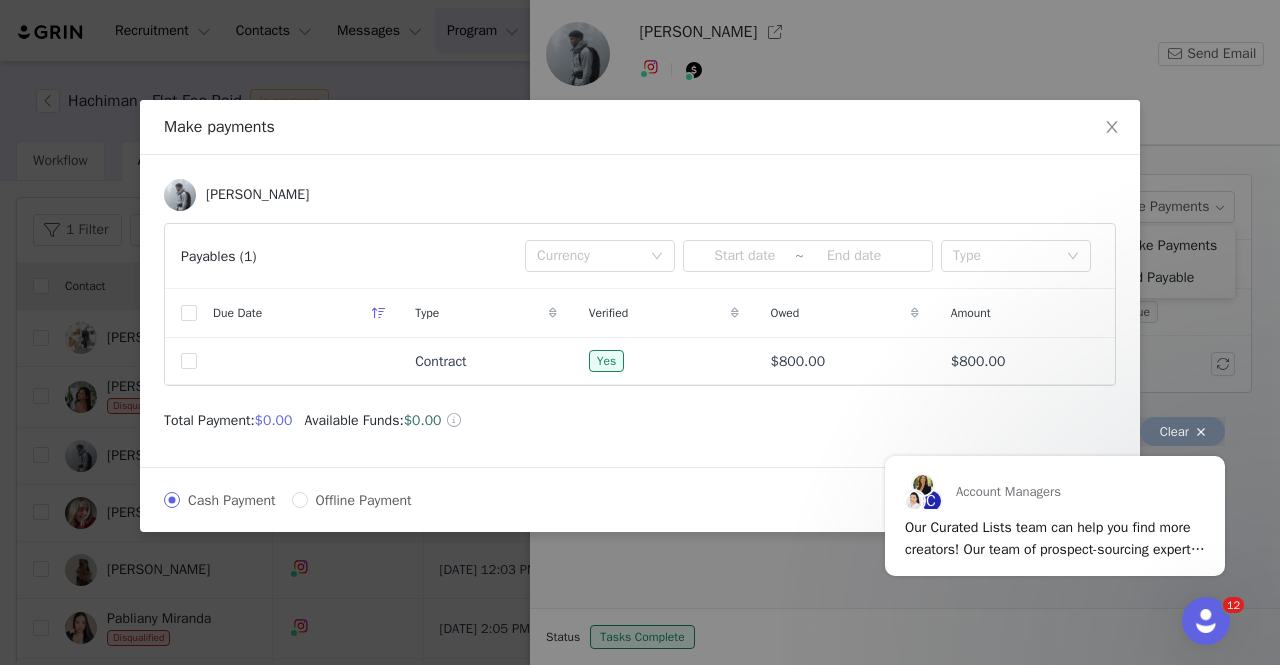 click on "Clear" at bounding box center (1182, 431) 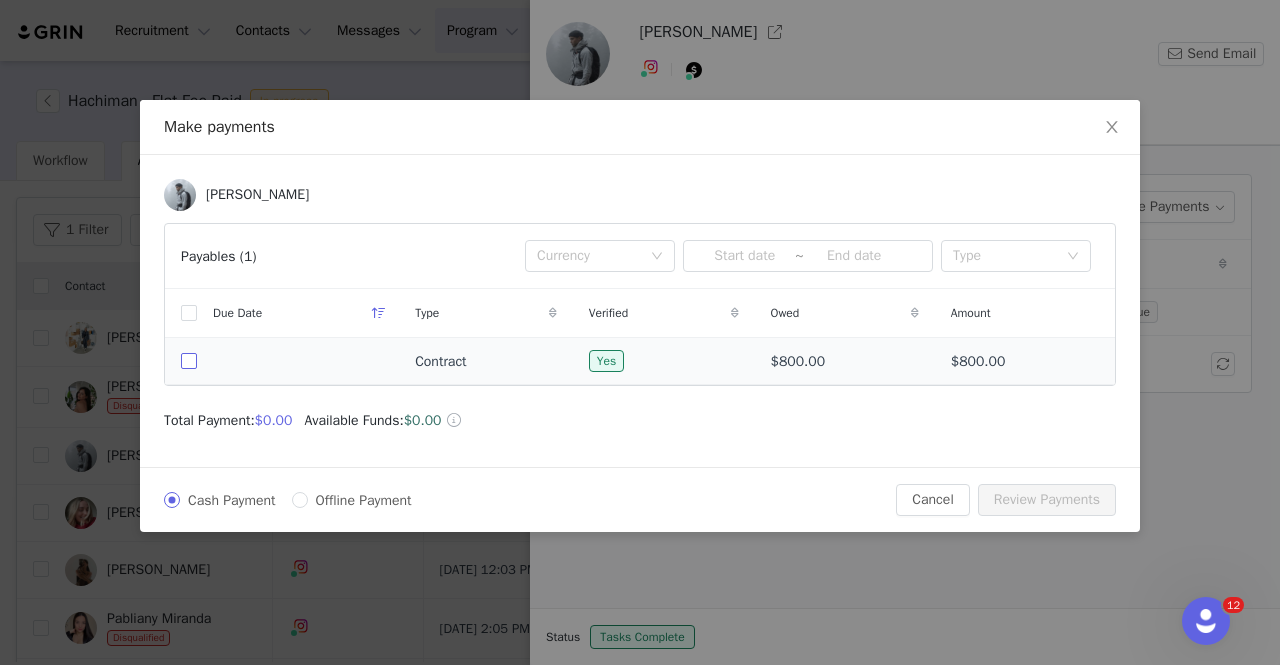 click at bounding box center [189, 361] 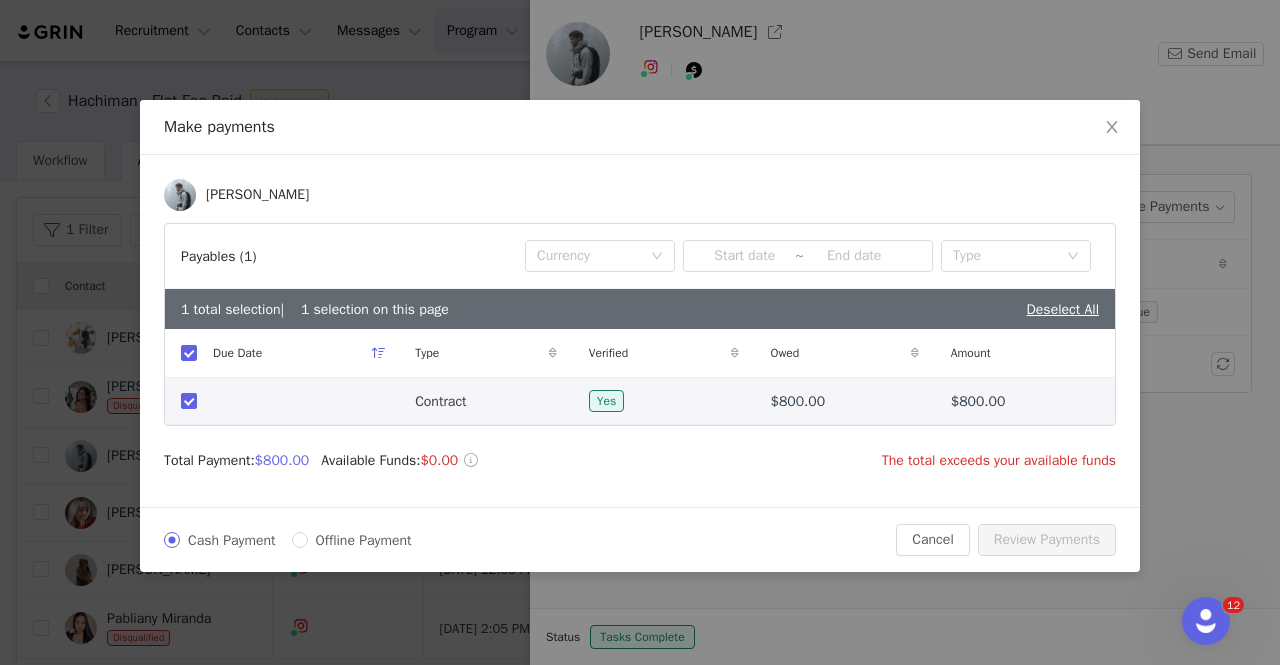 click at bounding box center [181, 353] 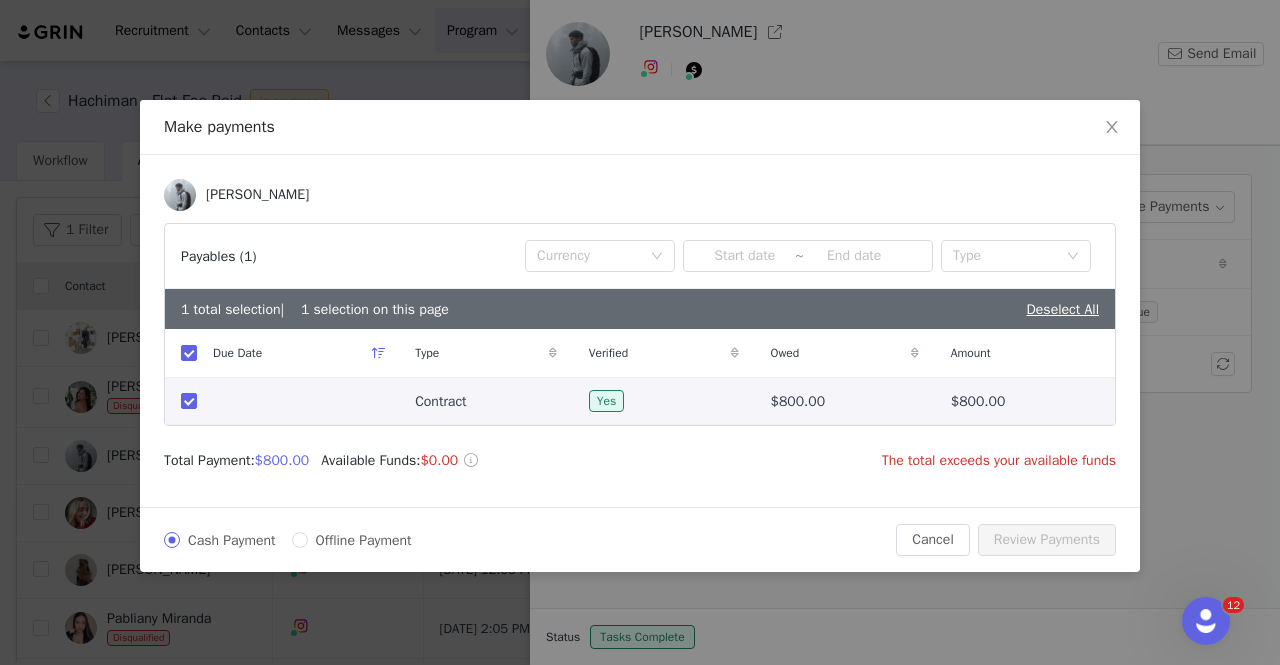 click on "Offline Payment" at bounding box center (364, 540) 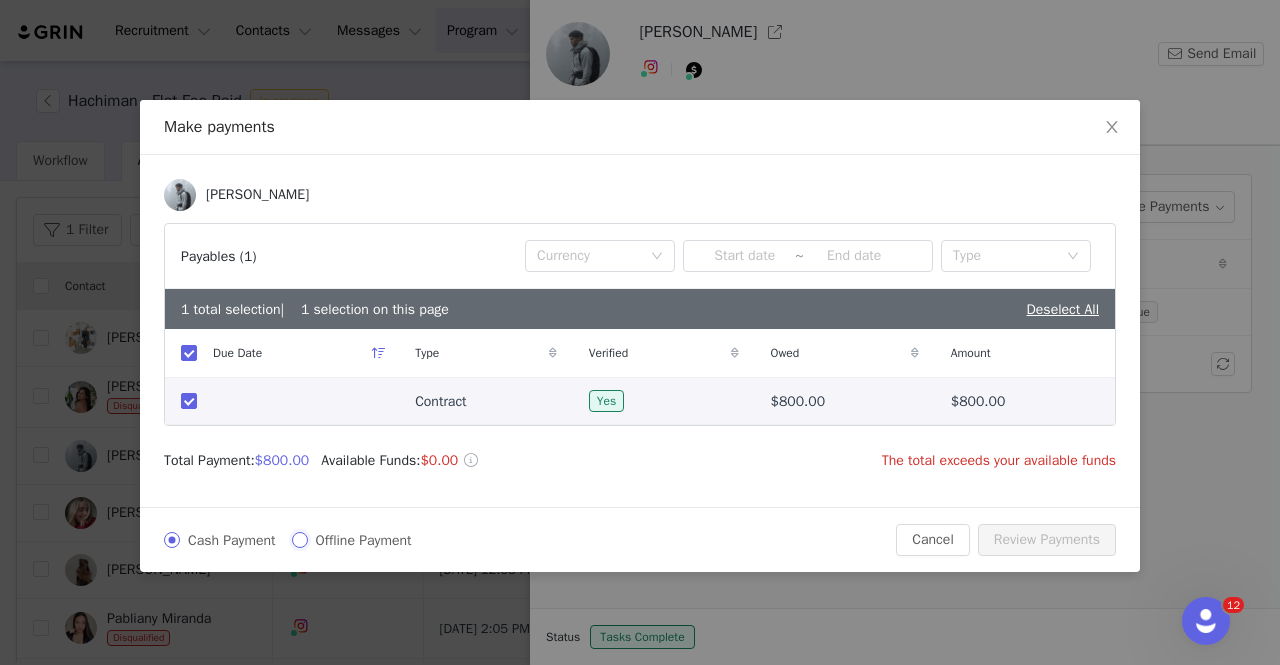 click on "Offline Payment" at bounding box center (300, 540) 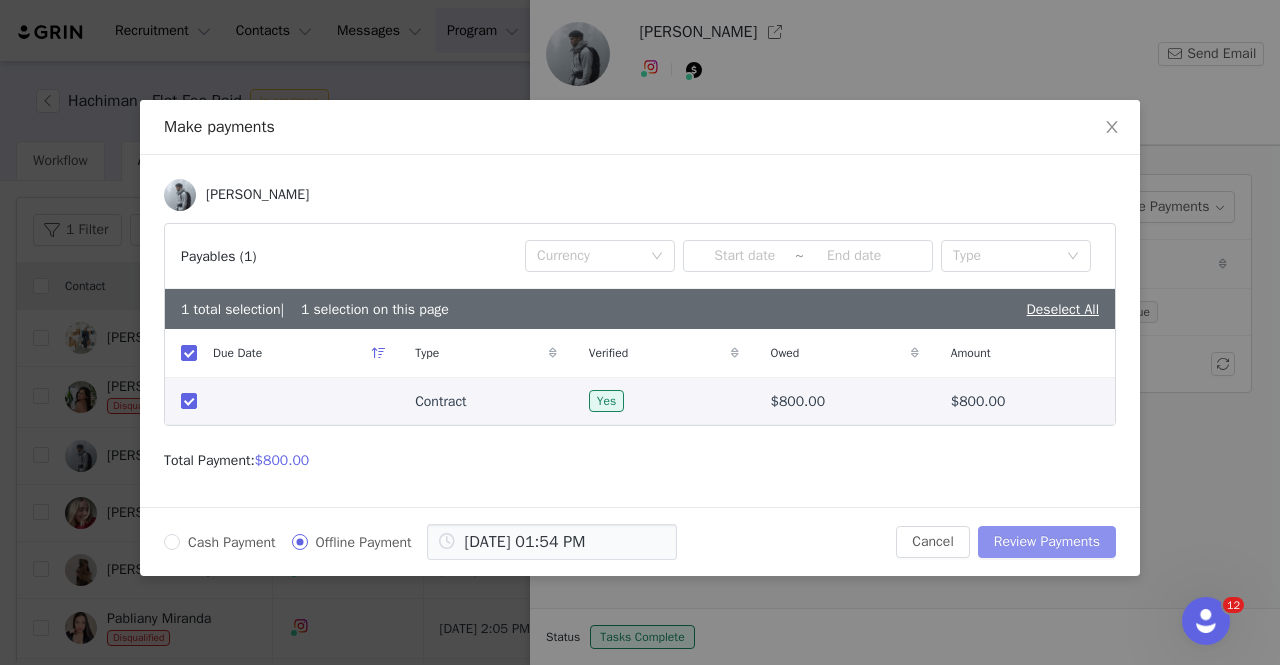 click on "Review Payments" at bounding box center (1047, 542) 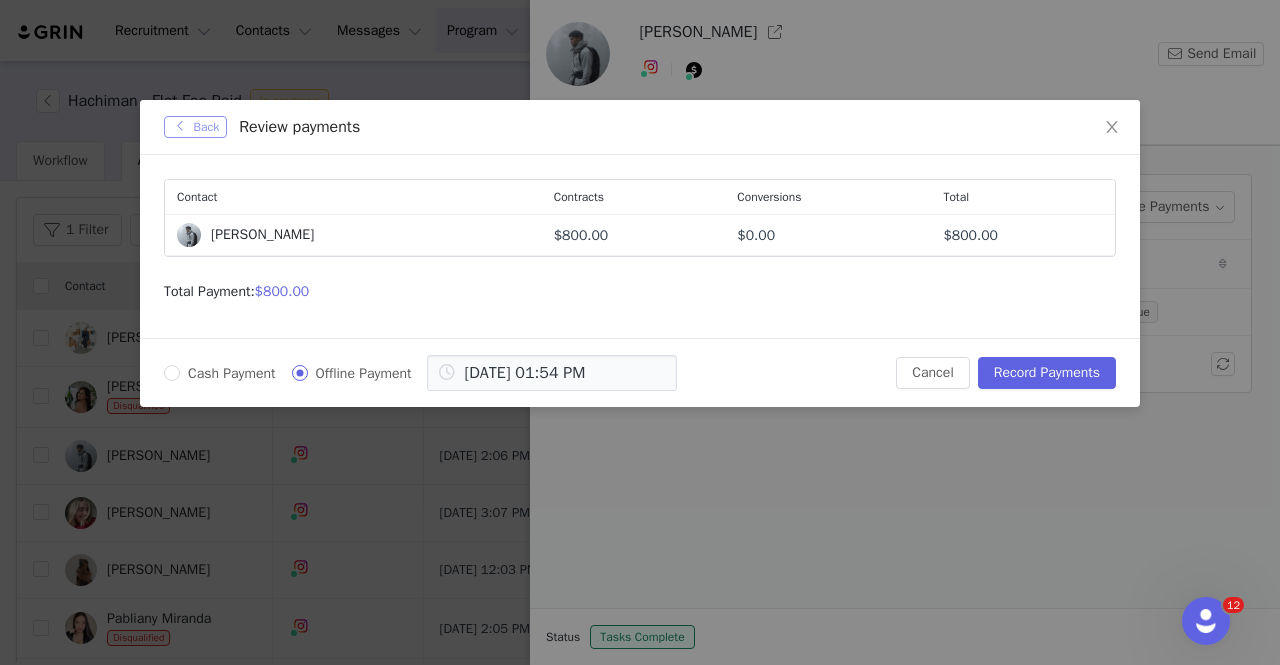 click on "Back" at bounding box center [195, 127] 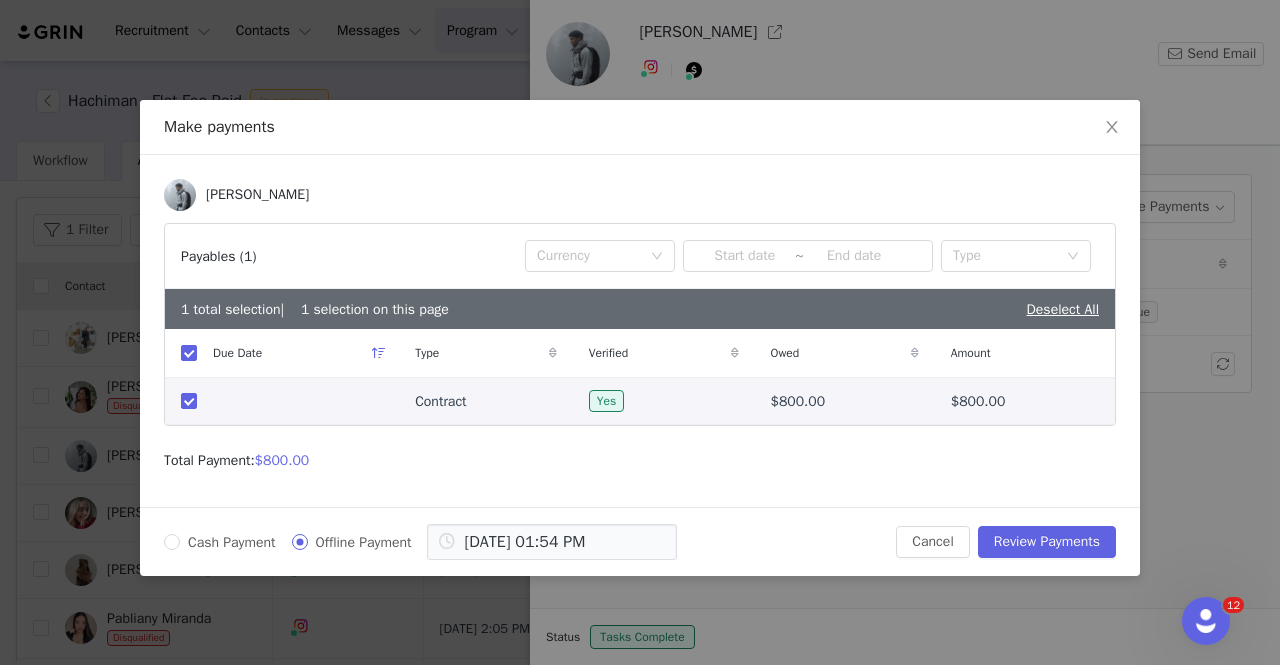 click on "Cash Payment" at bounding box center [232, 542] 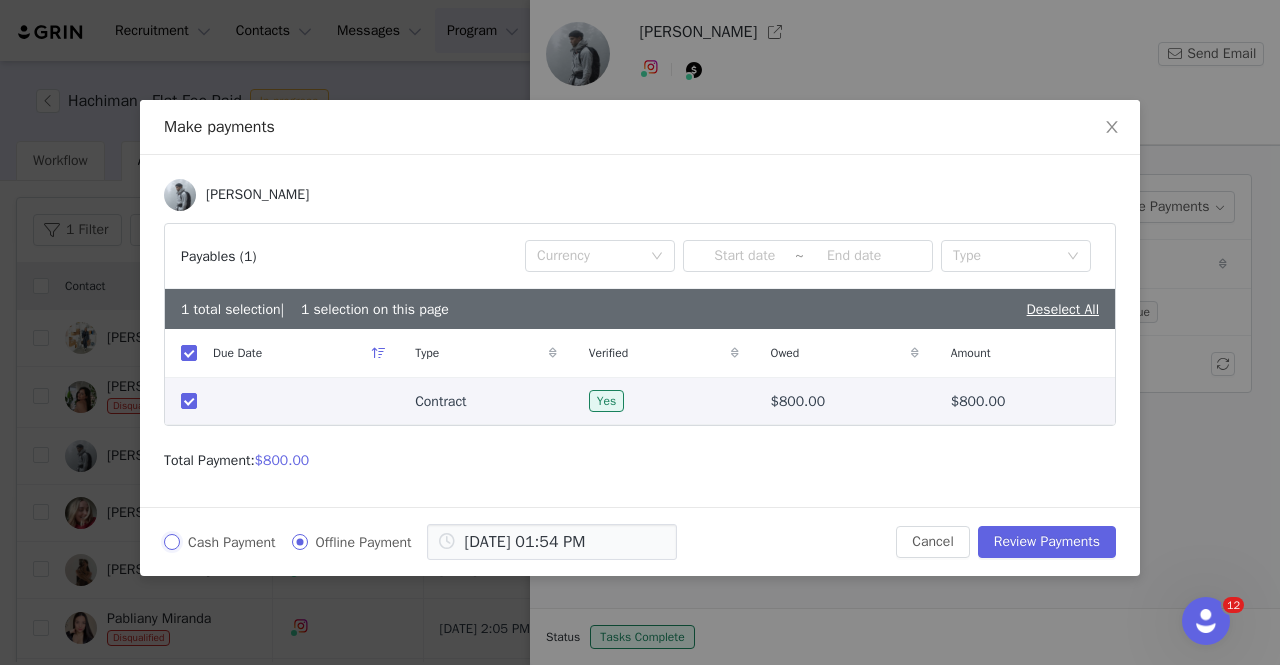 click on "Cash Payment" at bounding box center (172, 542) 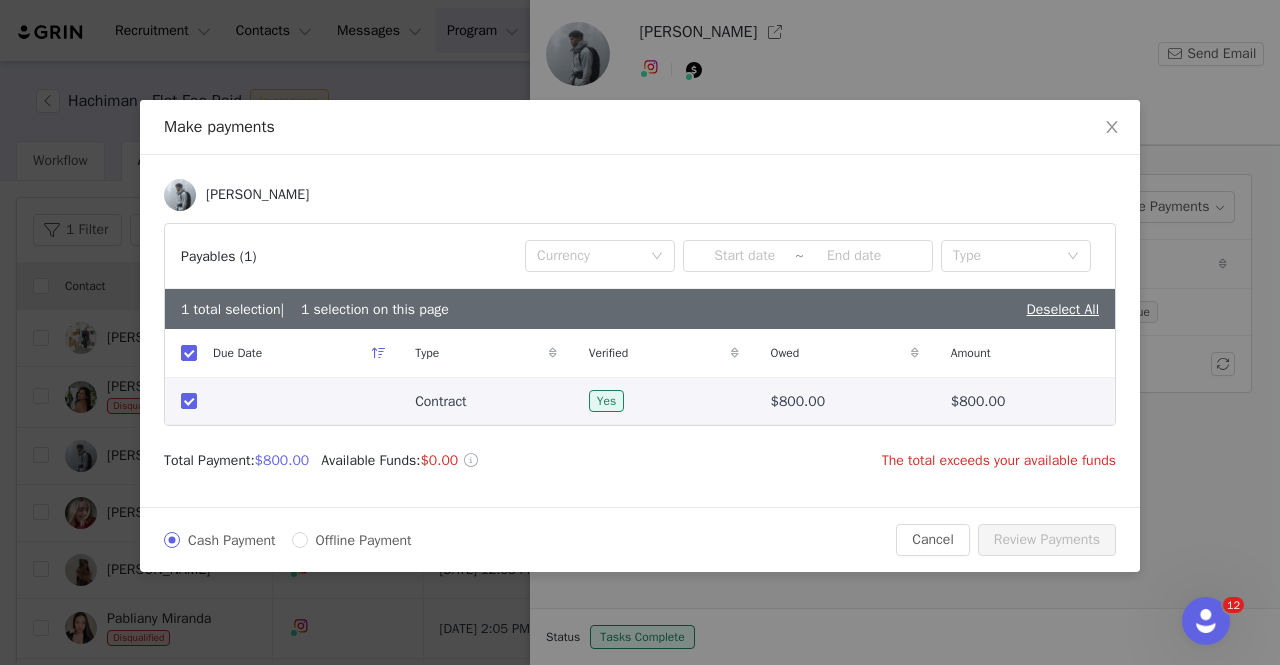click on "Make payments   [PERSON_NAME]       Payables (1)      Currency  ~  Type 1 total selection     |    1 selection on this page  Deselect All  Due Date   Type   Verified   Owed   Amount  Contract  Yes  $800.00 $800.00  Total Payment:   $800.00  Available Funds:   $0.00      The total exceeds your available funds             Cash Payment   Offline Payment      Cancel Review Payments" at bounding box center [640, 332] 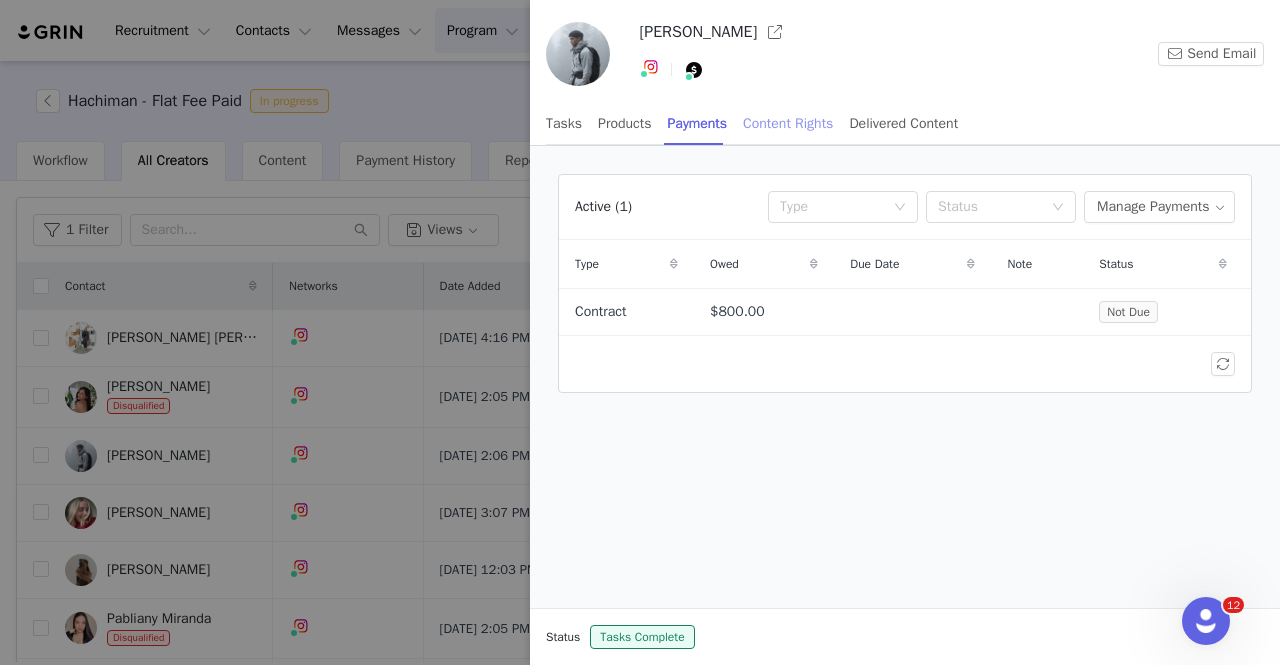 click on "Content Rights" at bounding box center [788, 123] 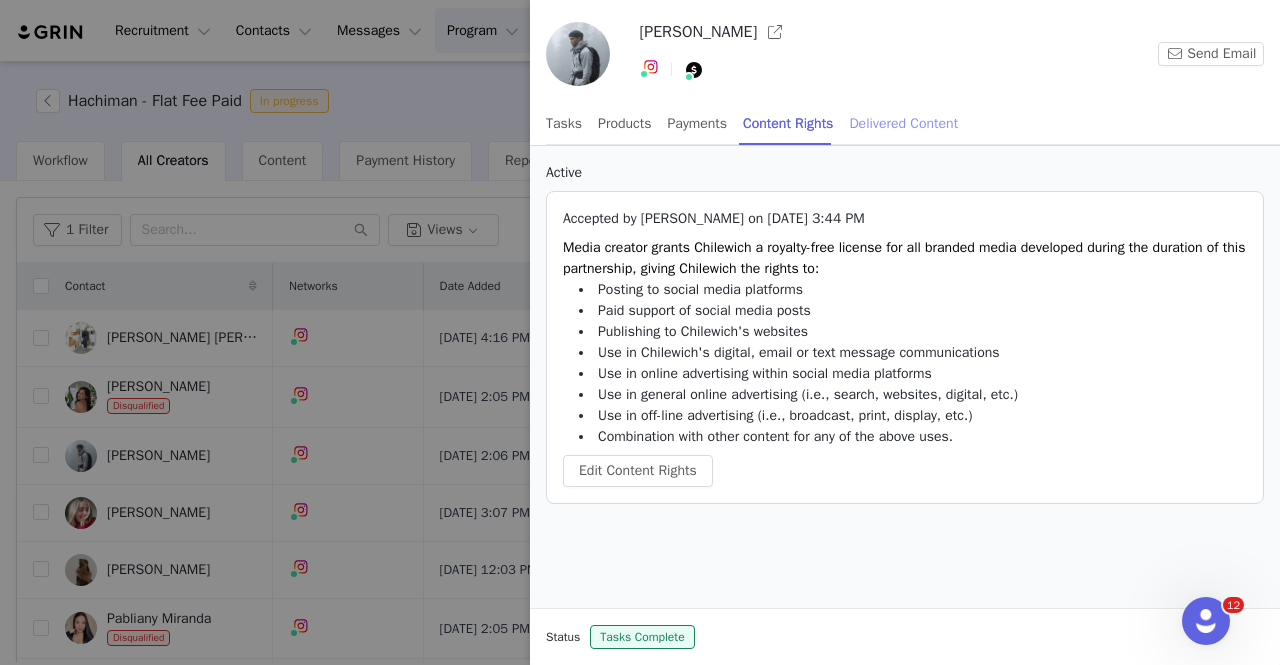 click on "Delivered Content" at bounding box center [903, 123] 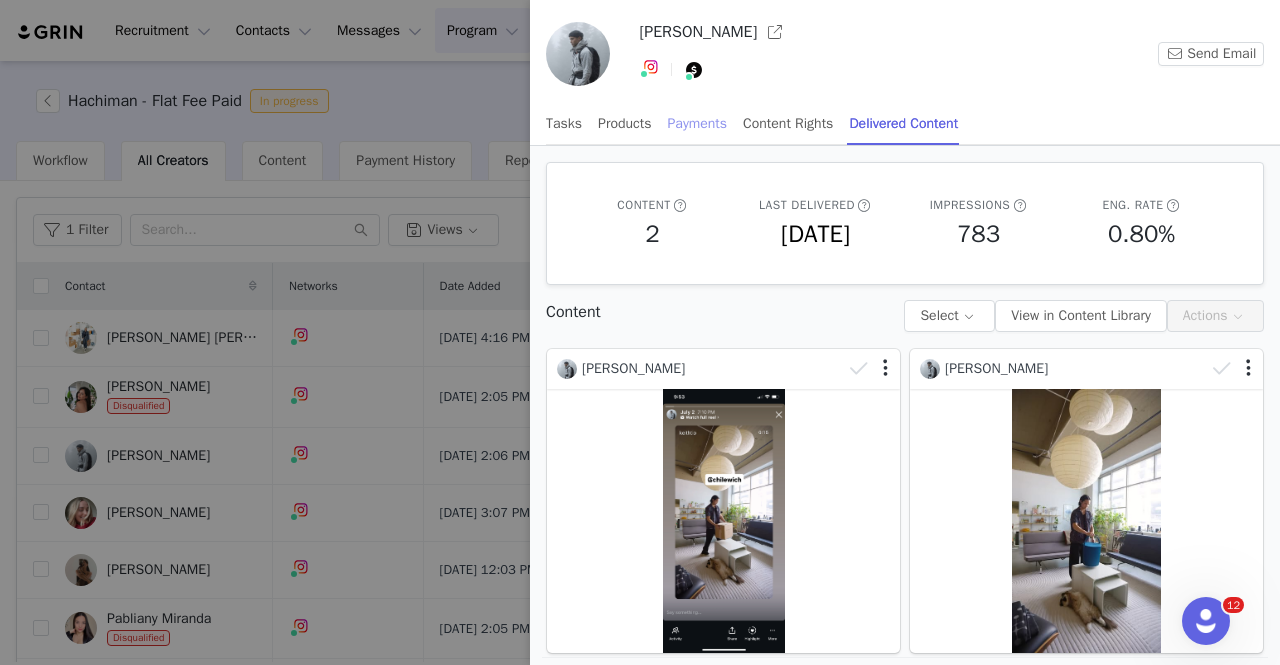 click on "Payments" at bounding box center (698, 123) 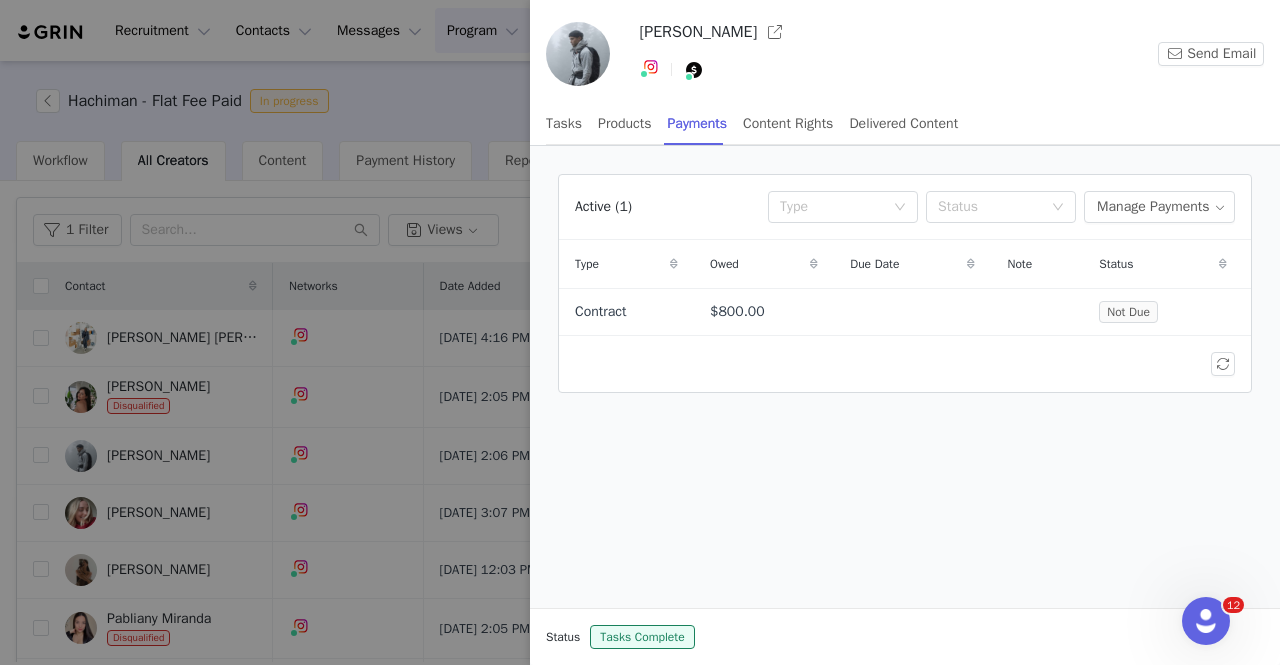click at bounding box center (689, 77) 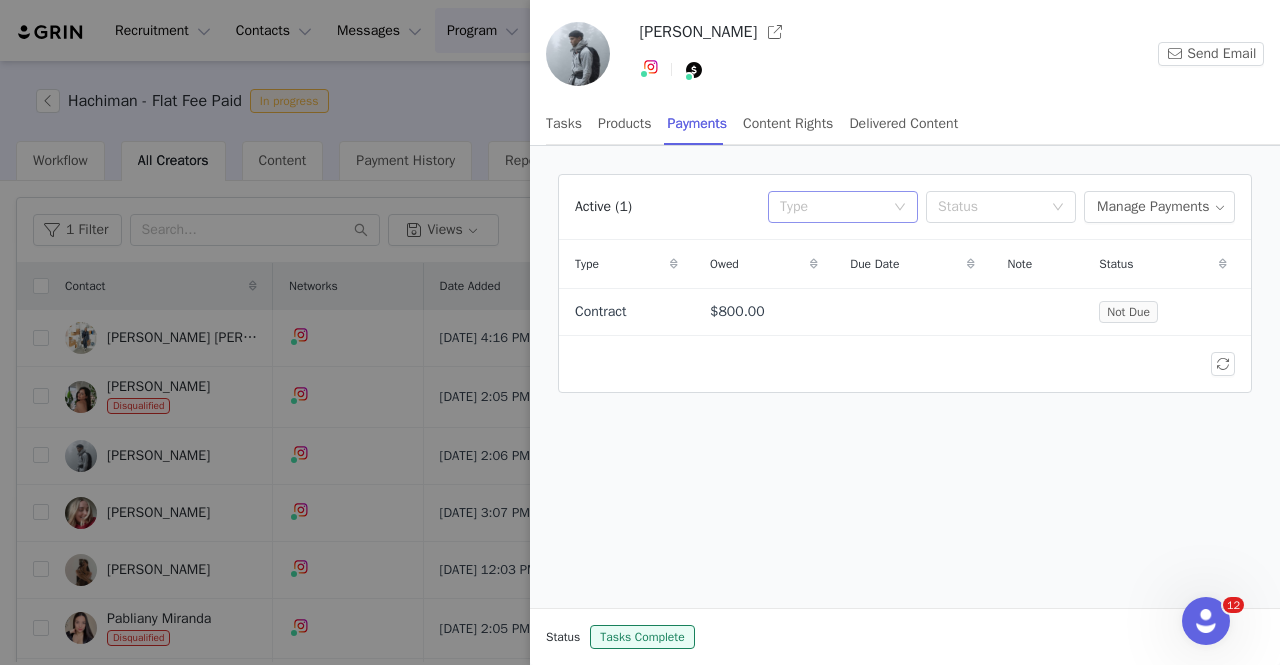 click on "Type" at bounding box center (832, 207) 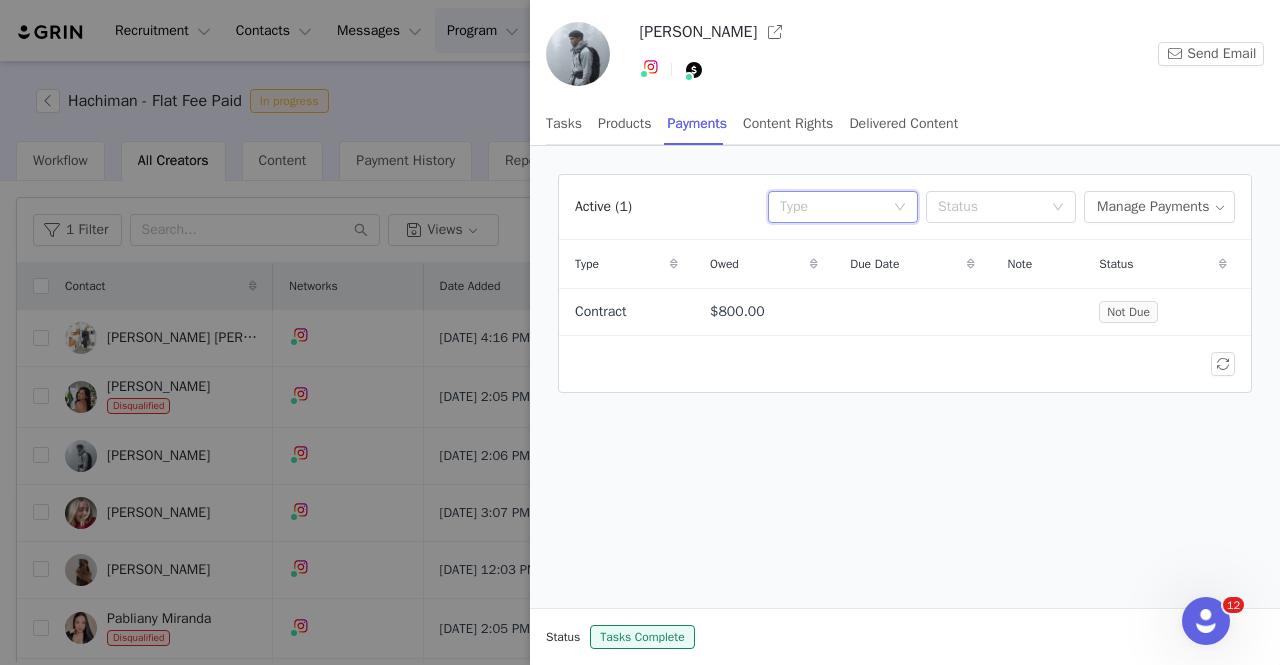 click on "Active (1)      Type Status  Manage Payments       Type   Owed   Due Date   Note   Status  Contract $800.00  Not Due" at bounding box center (905, 377) 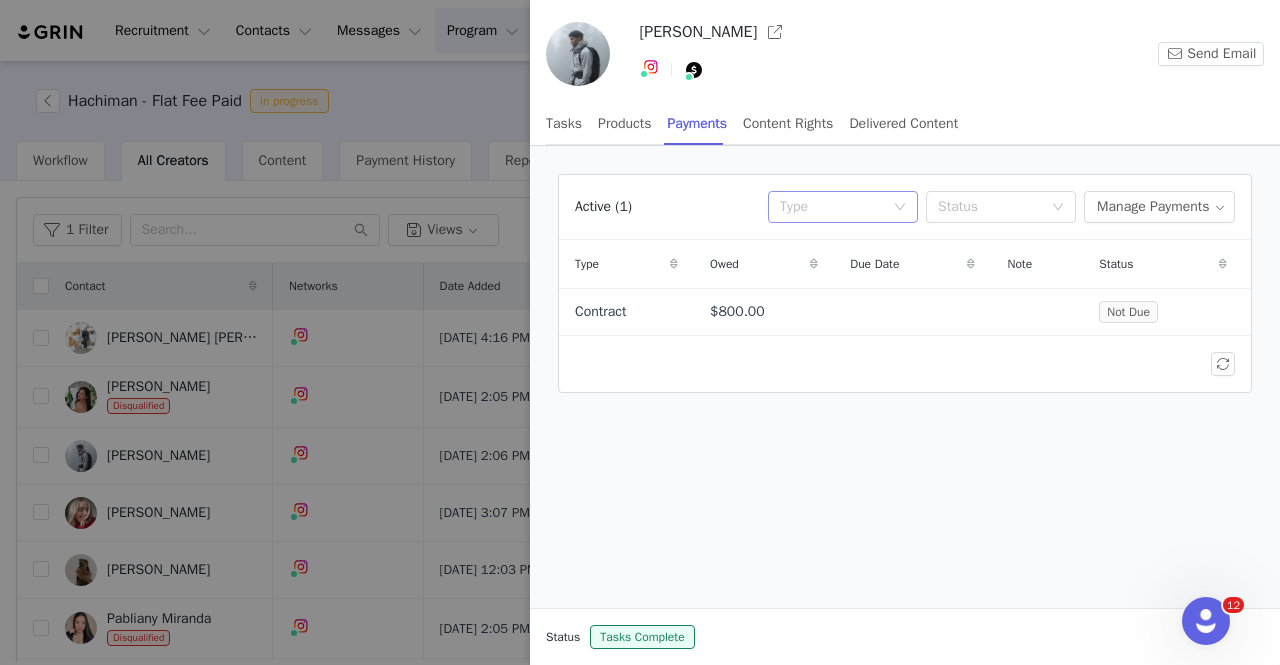 click on "Type" at bounding box center (832, 207) 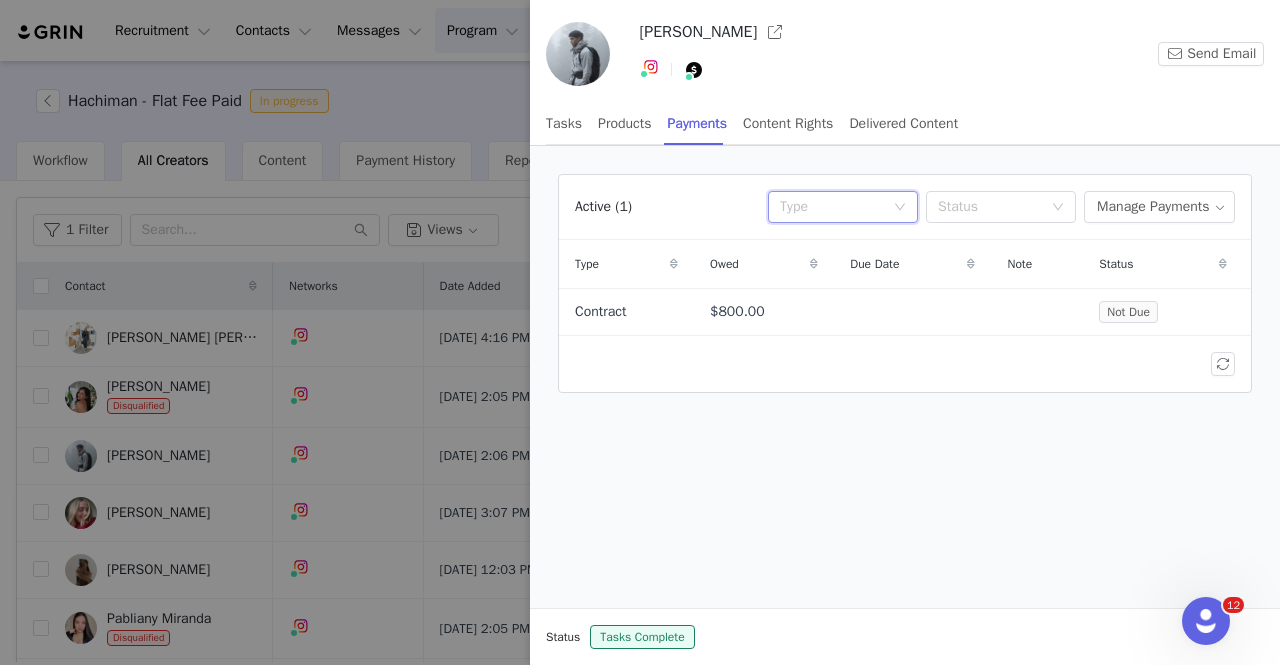 click on "Active (1)      Type Status  Manage Payments       Type   Owed   Due Date   Note   Status  Contract $800.00  Not Due" at bounding box center [905, 377] 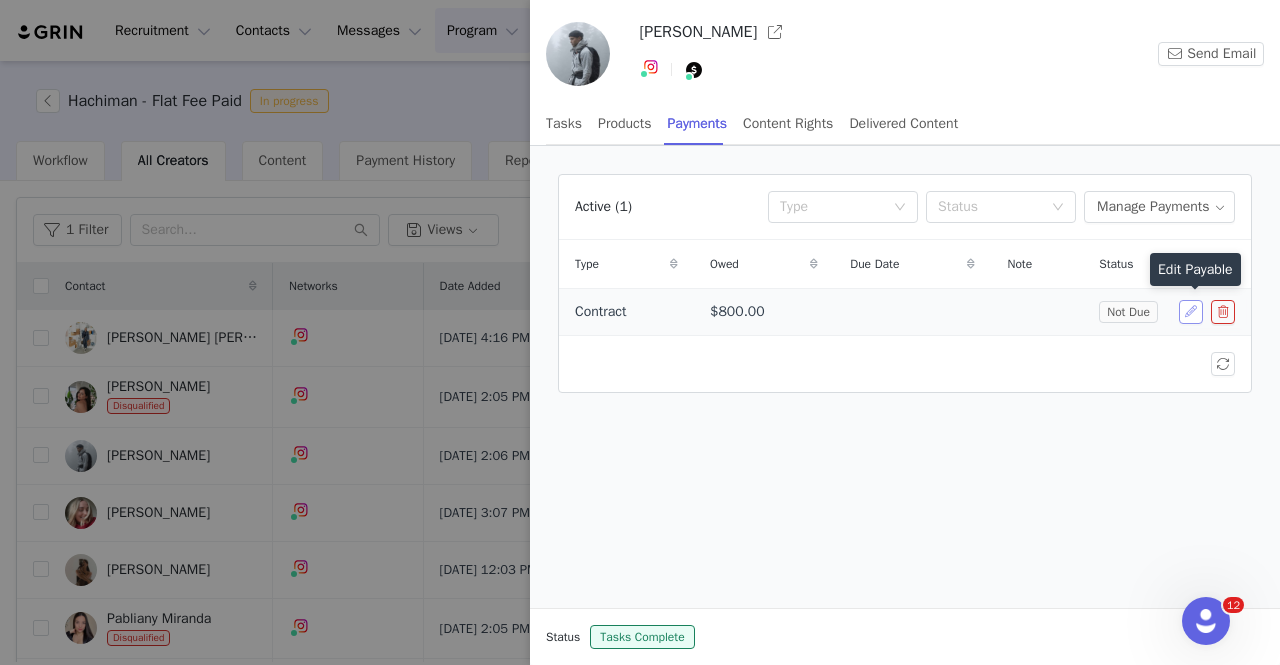 click at bounding box center (1191, 312) 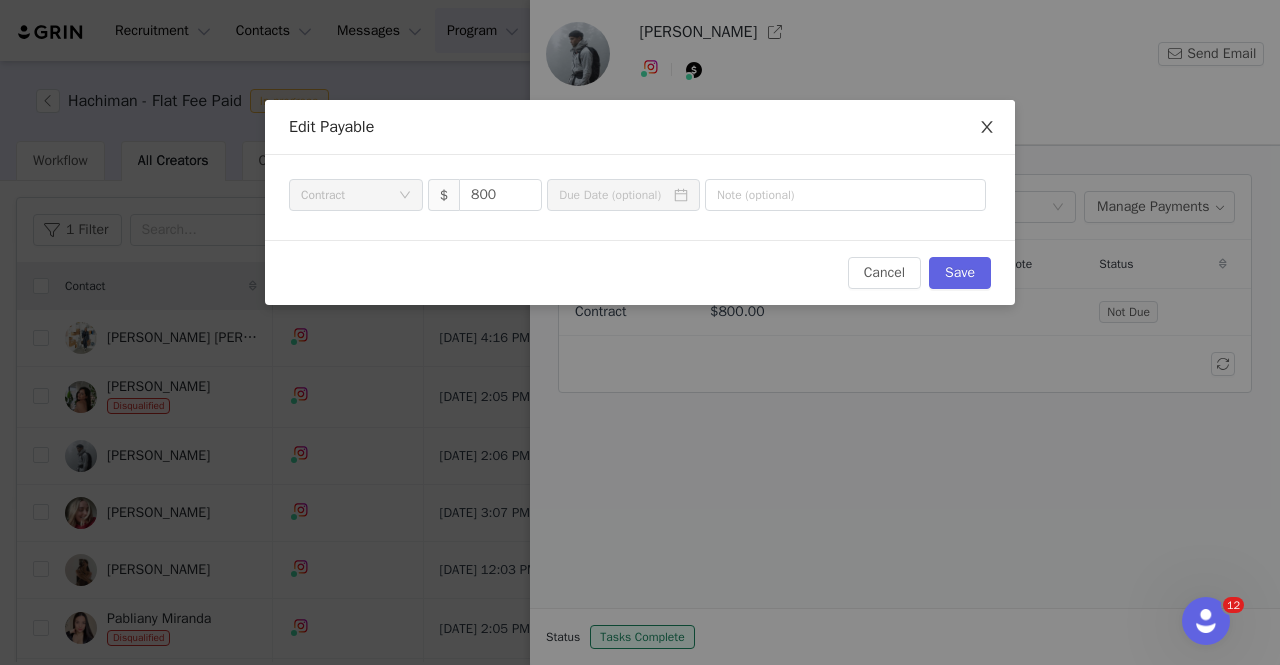 click 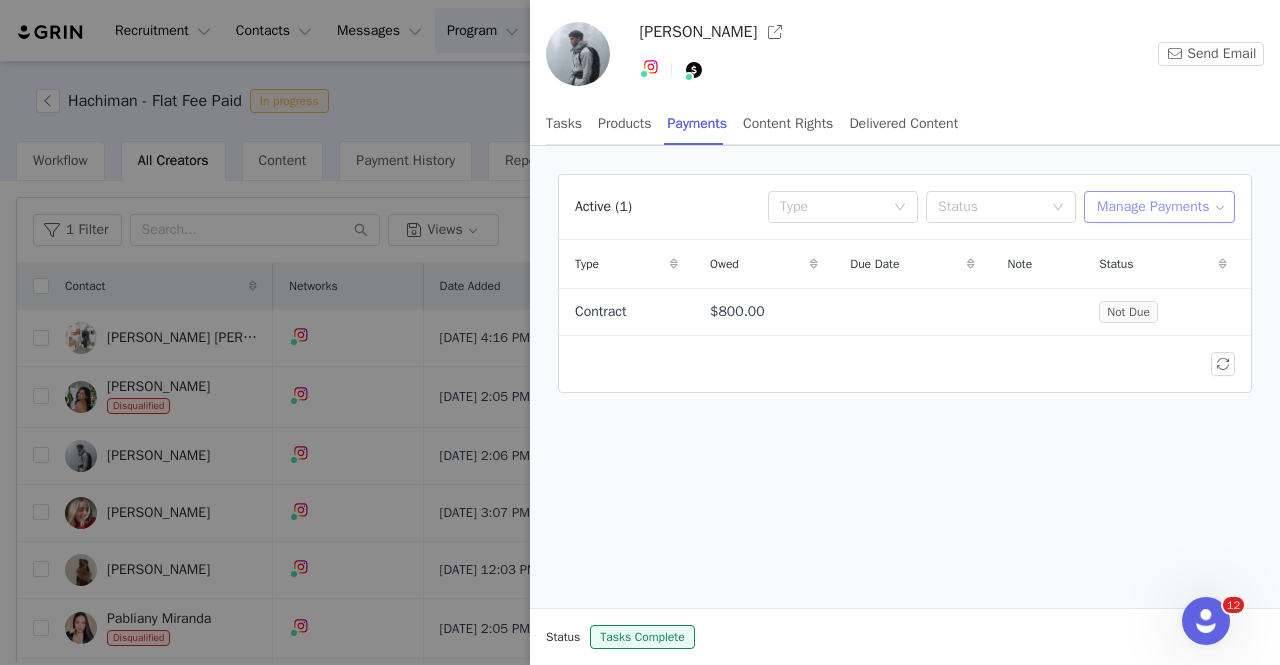 click on "Manage Payments" at bounding box center (1159, 207) 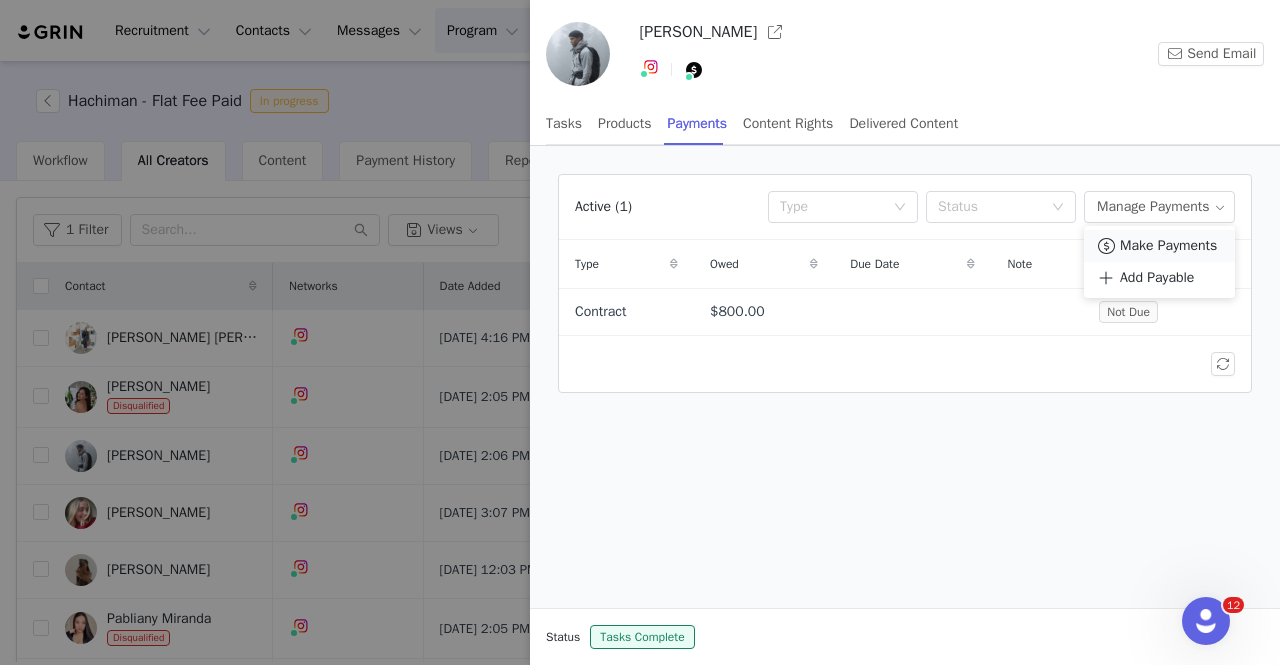 click on "Make Payments" at bounding box center (1168, 246) 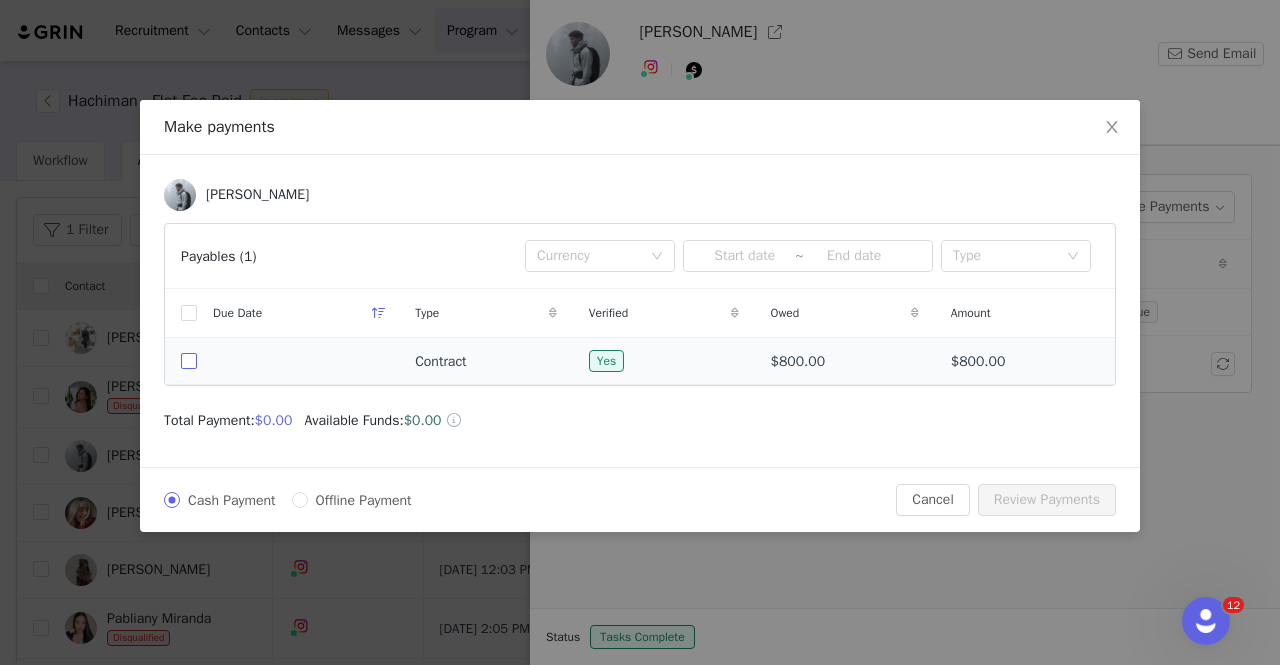 click at bounding box center (189, 361) 